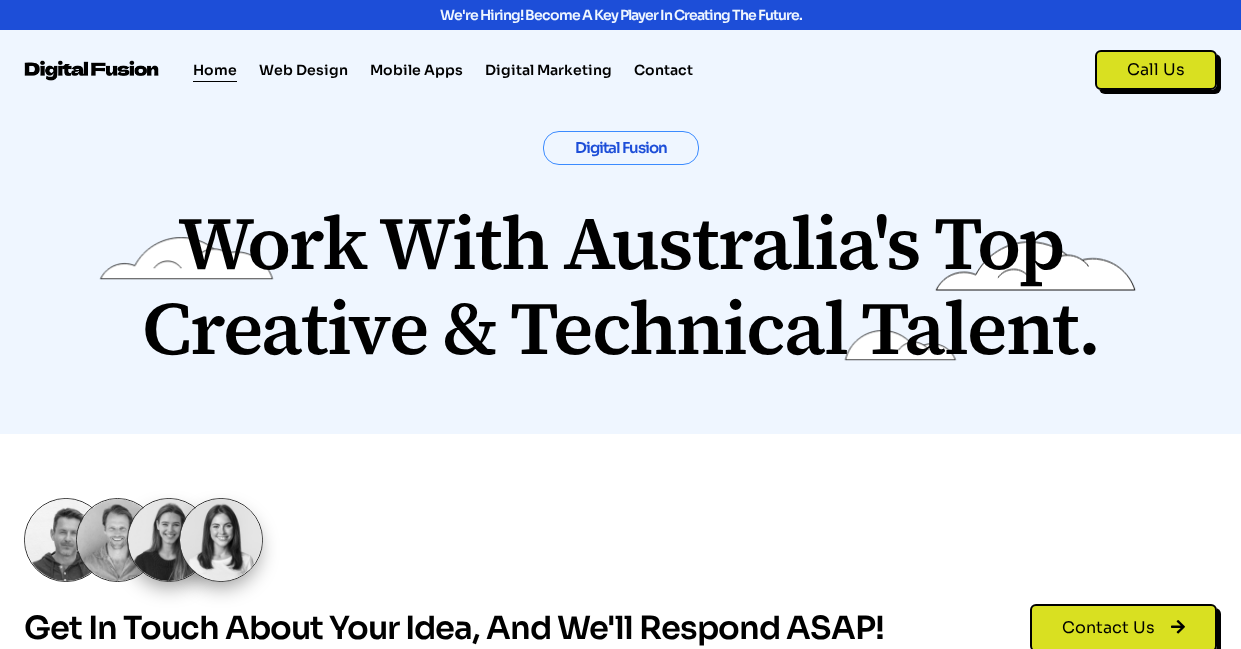 scroll, scrollTop: 0, scrollLeft: 0, axis: both 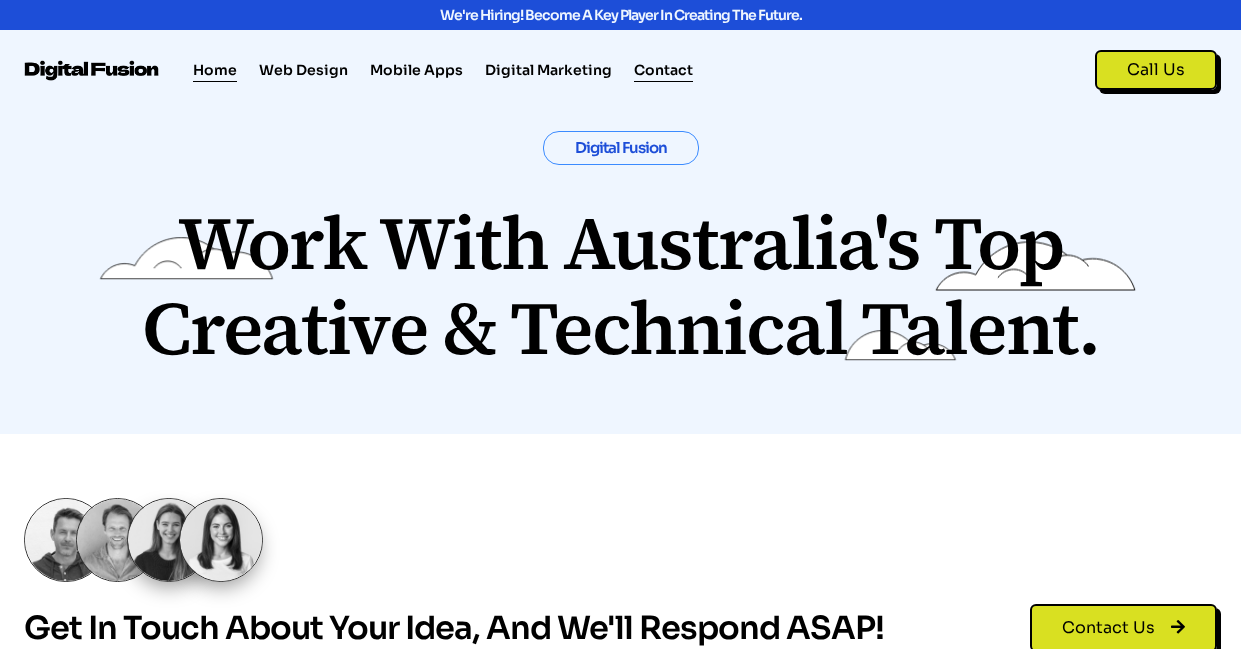click on "Contact" 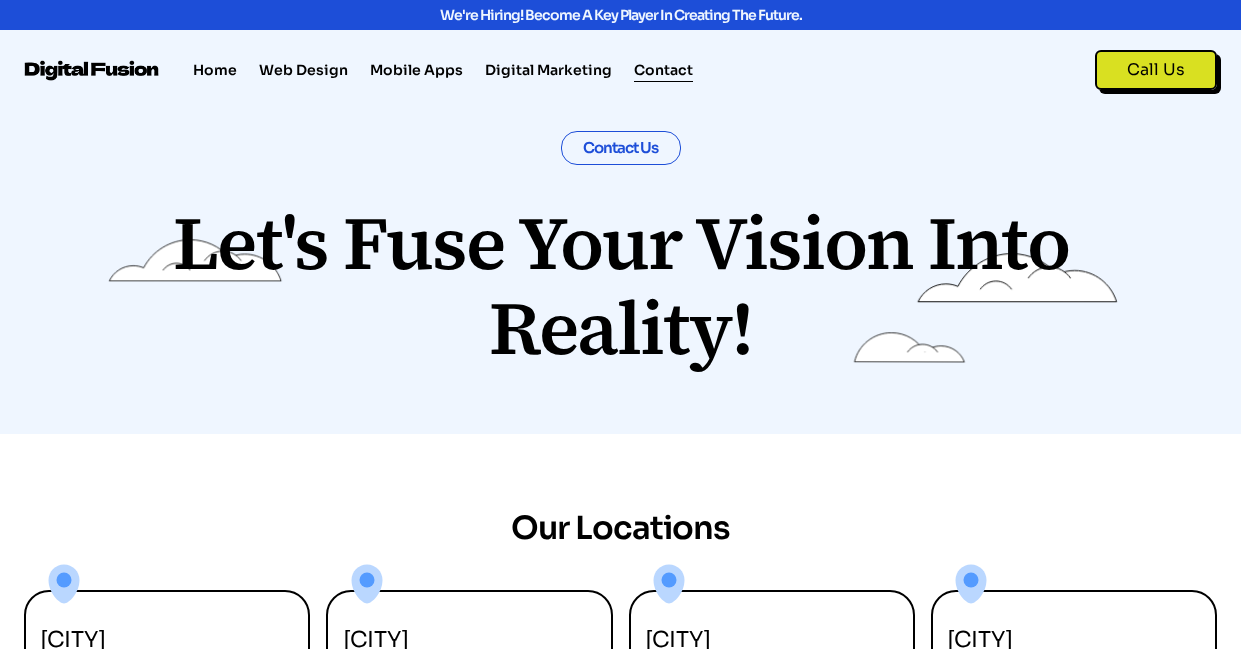 scroll, scrollTop: 0, scrollLeft: 0, axis: both 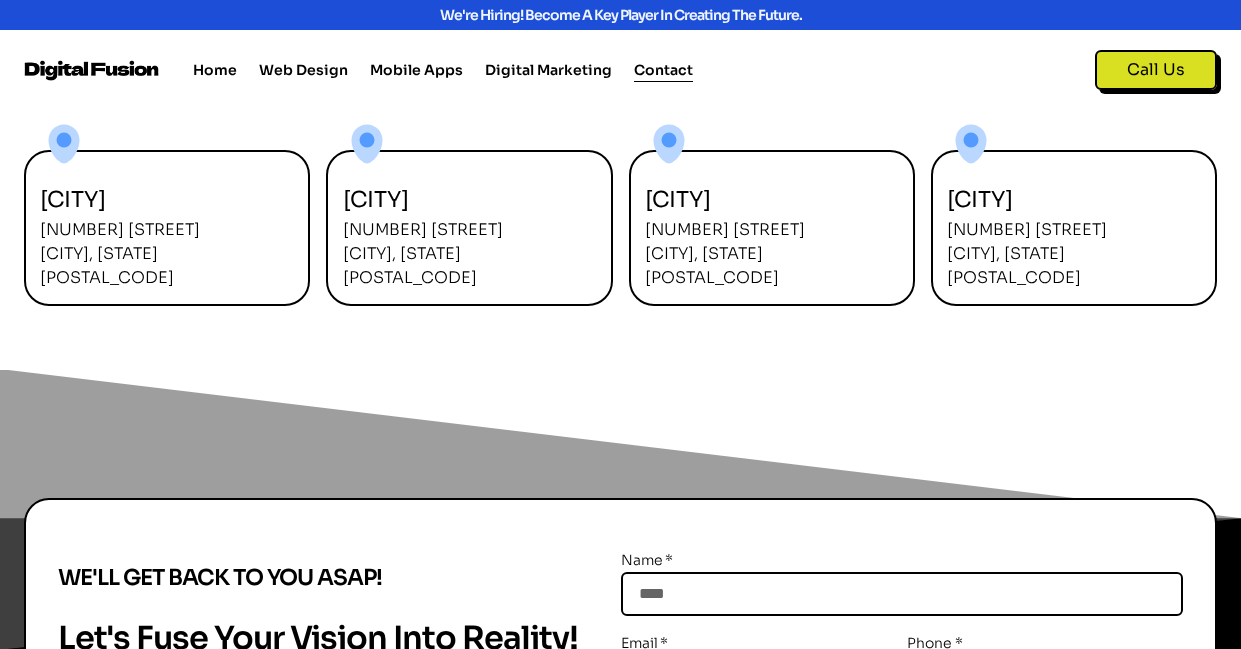 drag, startPoint x: 531, startPoint y: 253, endPoint x: 364, endPoint y: 225, distance: 169.33104 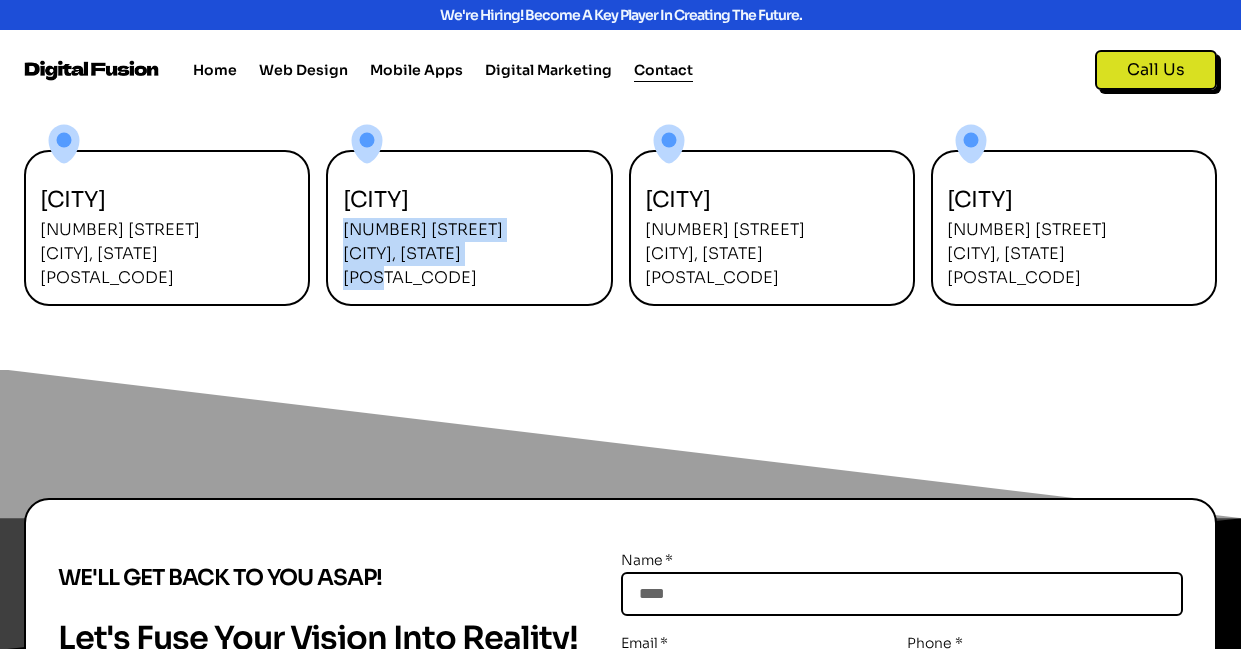 drag, startPoint x: 343, startPoint y: 224, endPoint x: 519, endPoint y: 249, distance: 177.76671 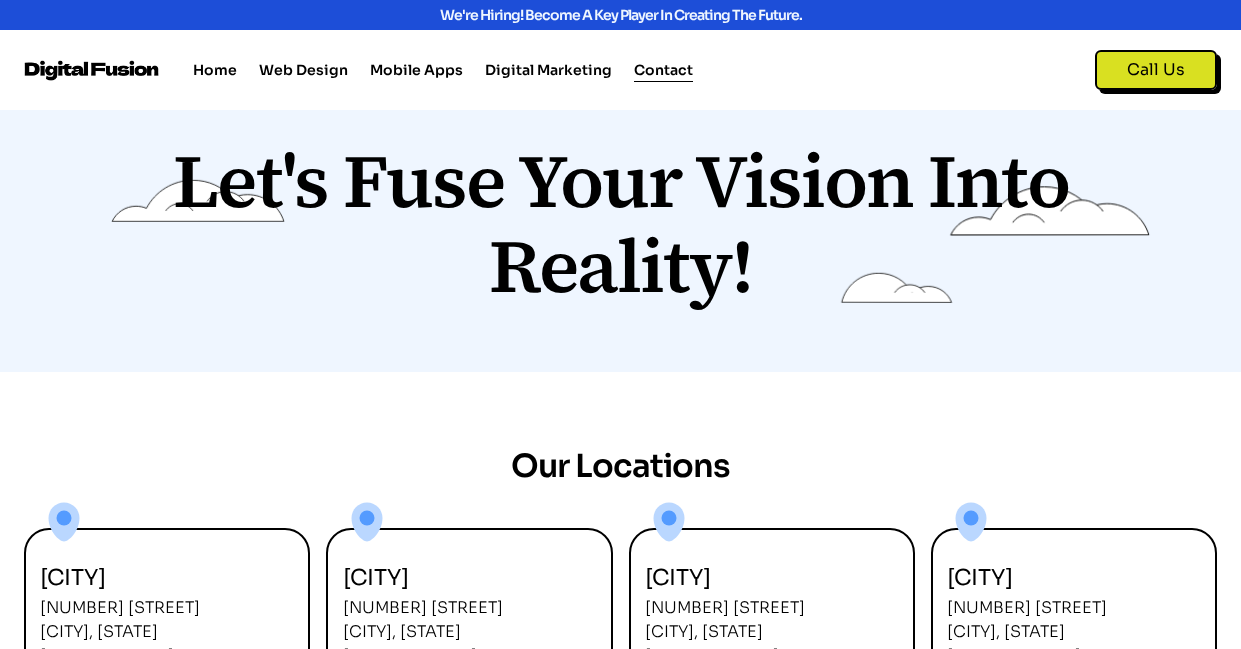 scroll, scrollTop: 0, scrollLeft: 0, axis: both 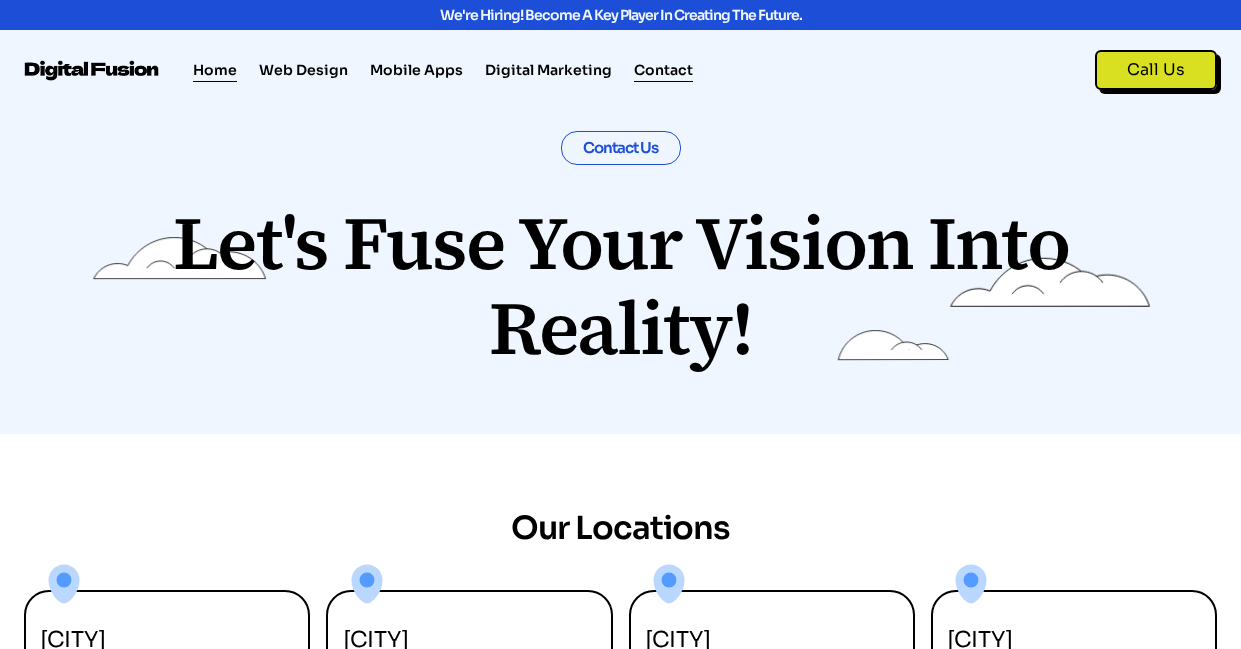 click on "Home" 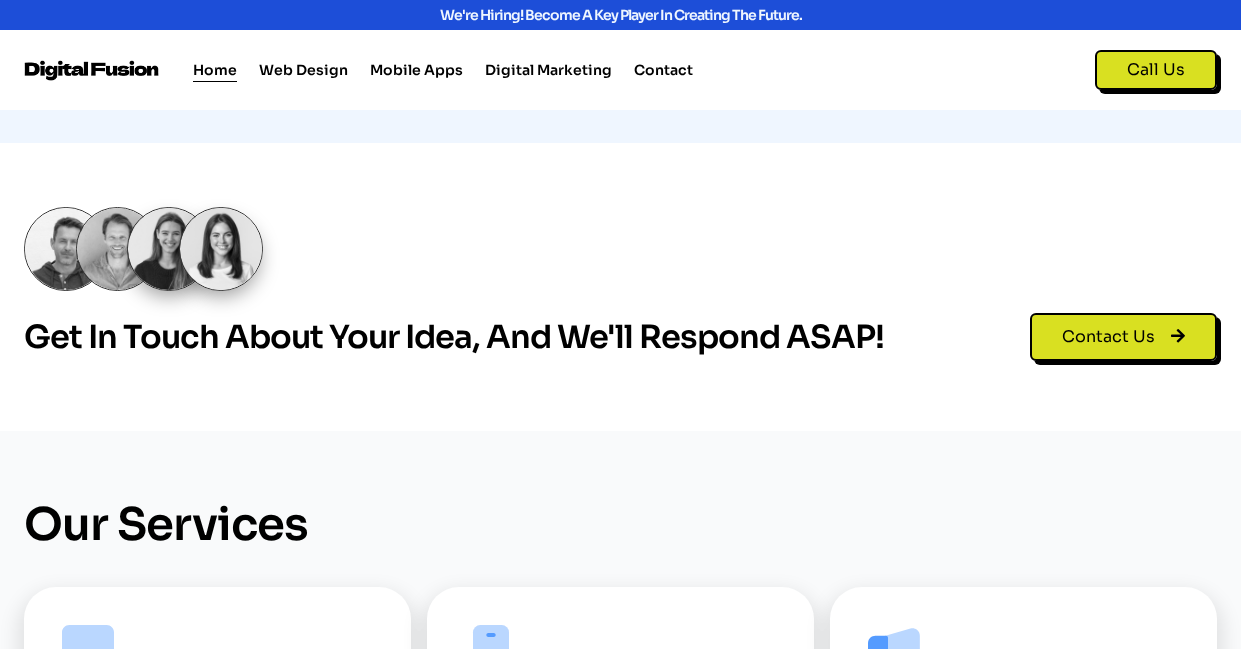 scroll, scrollTop: 440, scrollLeft: 0, axis: vertical 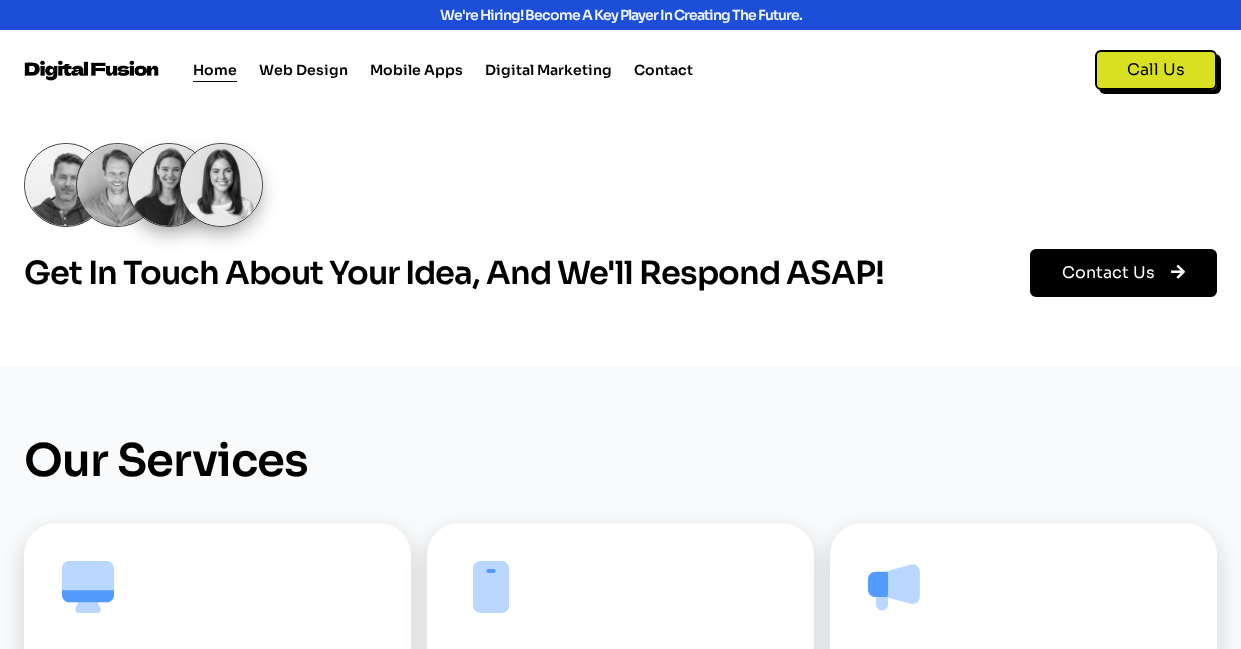 click on "Contact Us" at bounding box center (1108, 273) 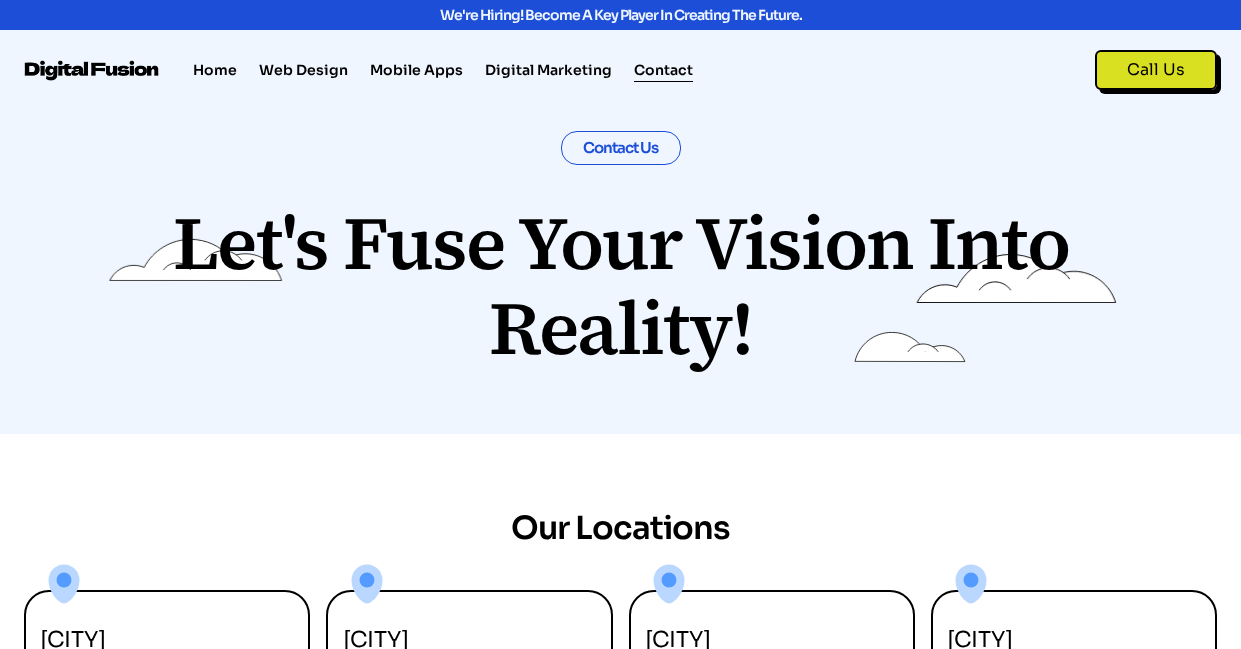 scroll, scrollTop: 0, scrollLeft: 0, axis: both 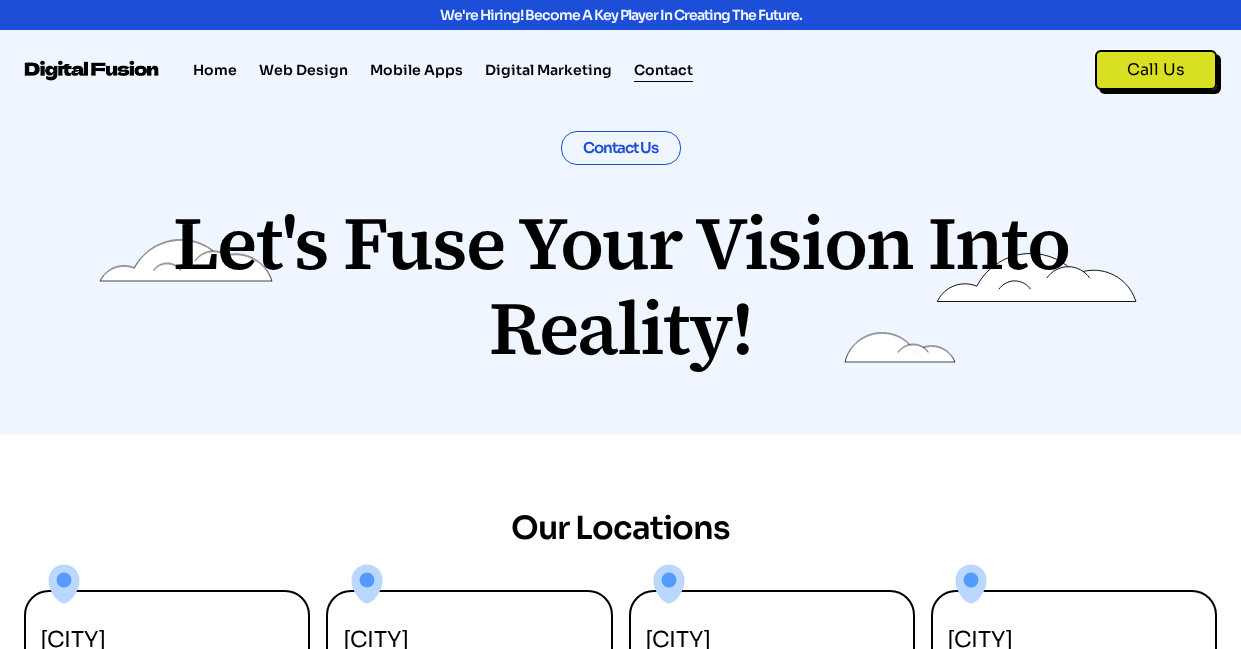 click on "Contact Us" at bounding box center [621, 148] 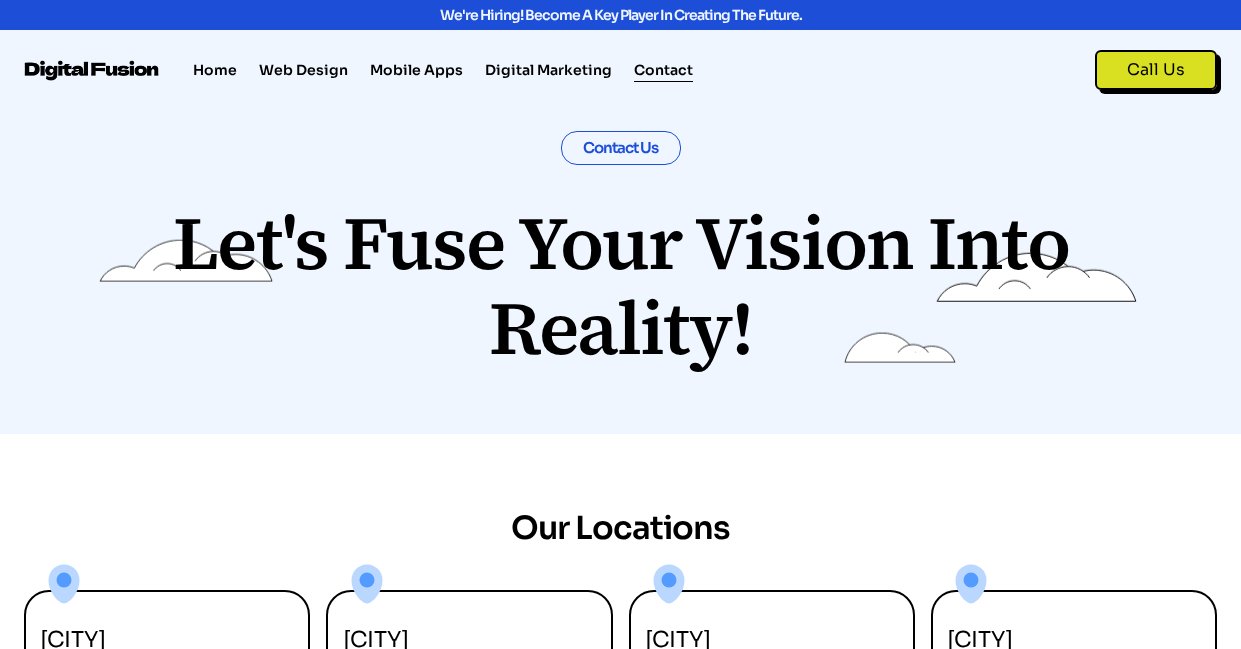 click on "Contact Us" at bounding box center (621, 148) 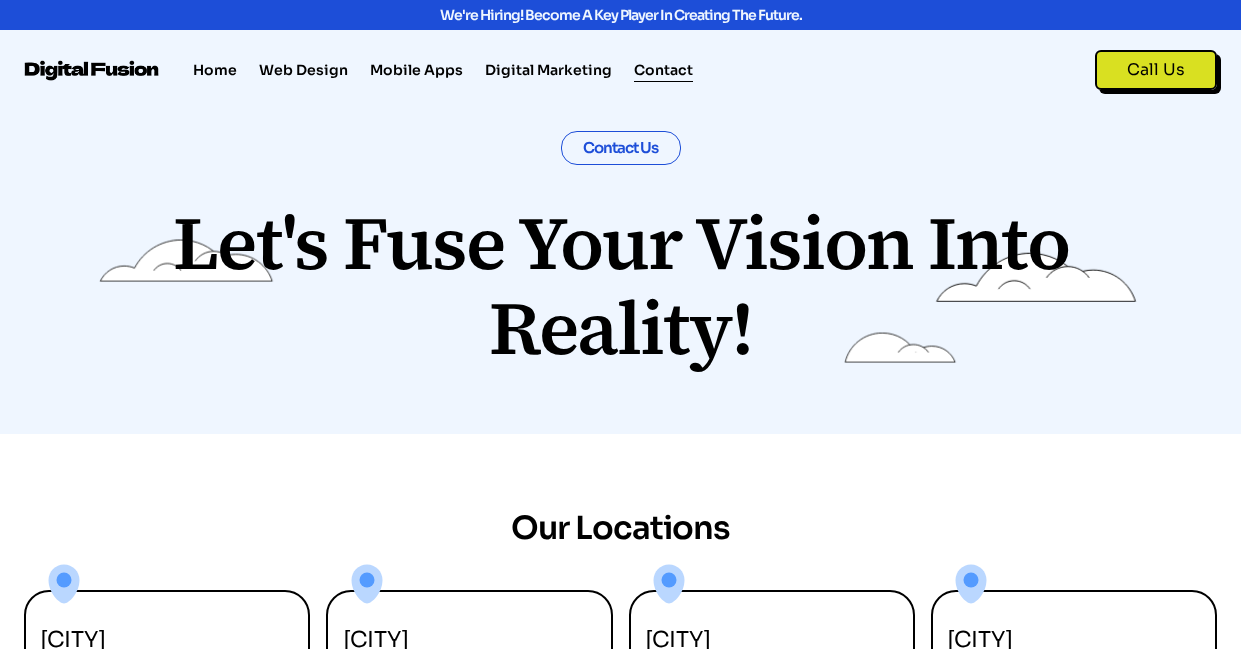 click on "Contact Us" at bounding box center [621, 148] 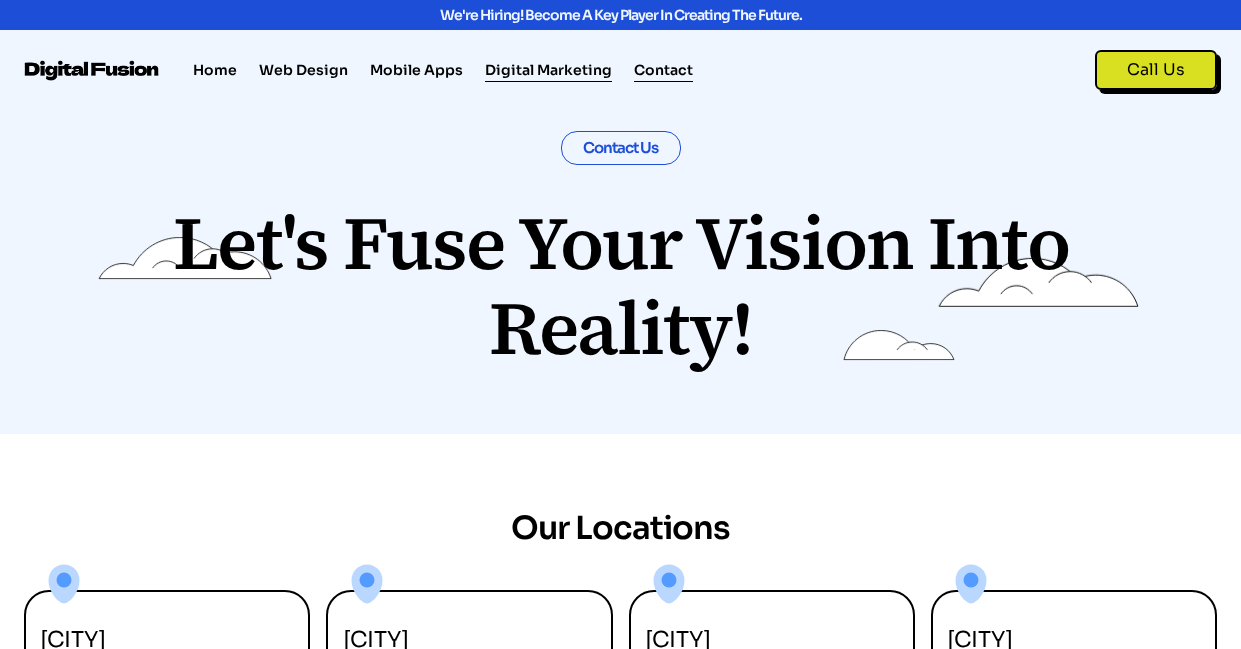 click on "Digital Marketing" 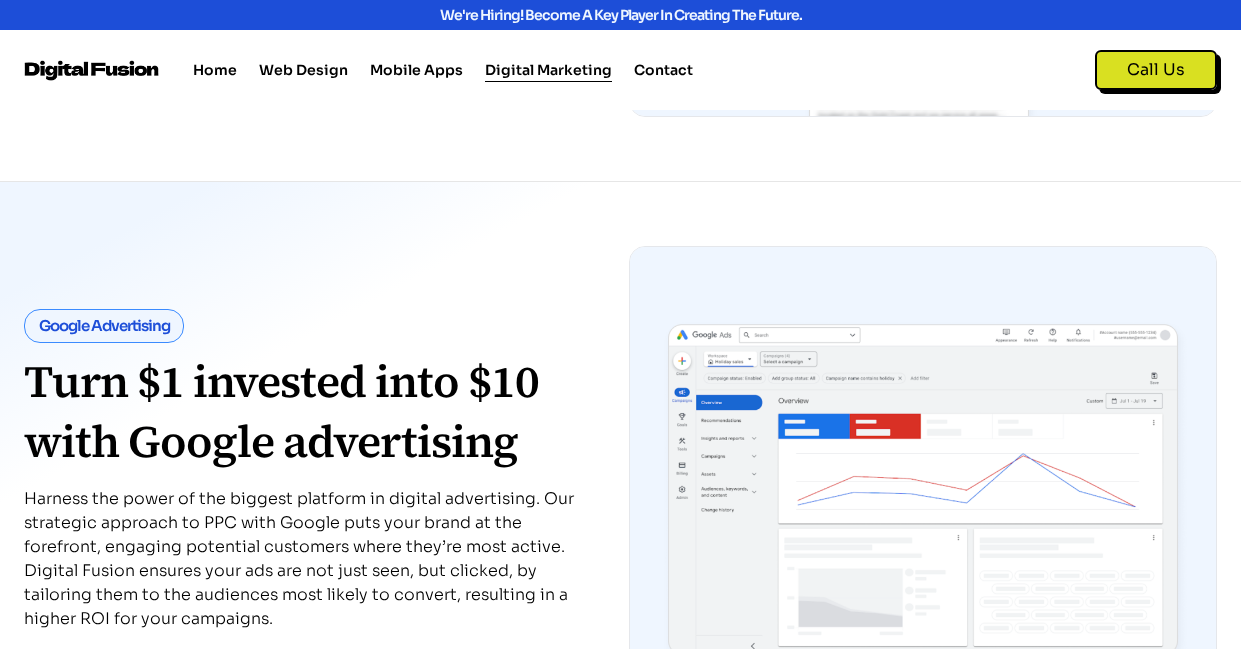 scroll, scrollTop: 1334, scrollLeft: 0, axis: vertical 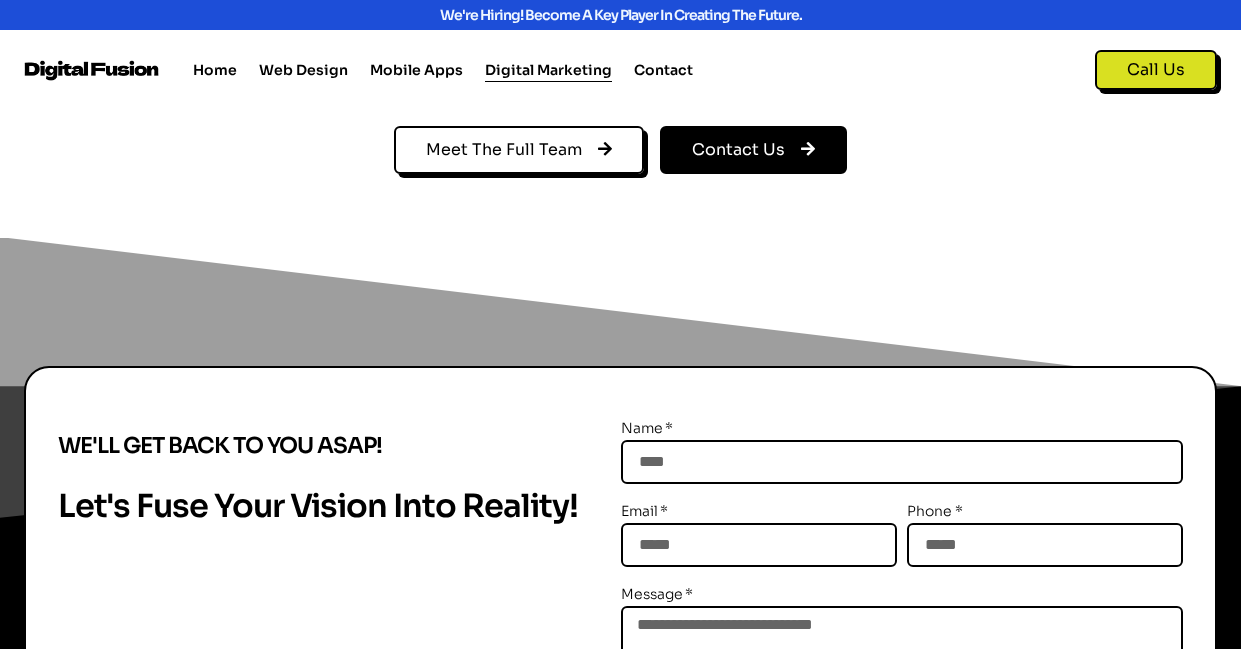 click on "Contact Us" at bounding box center (738, 150) 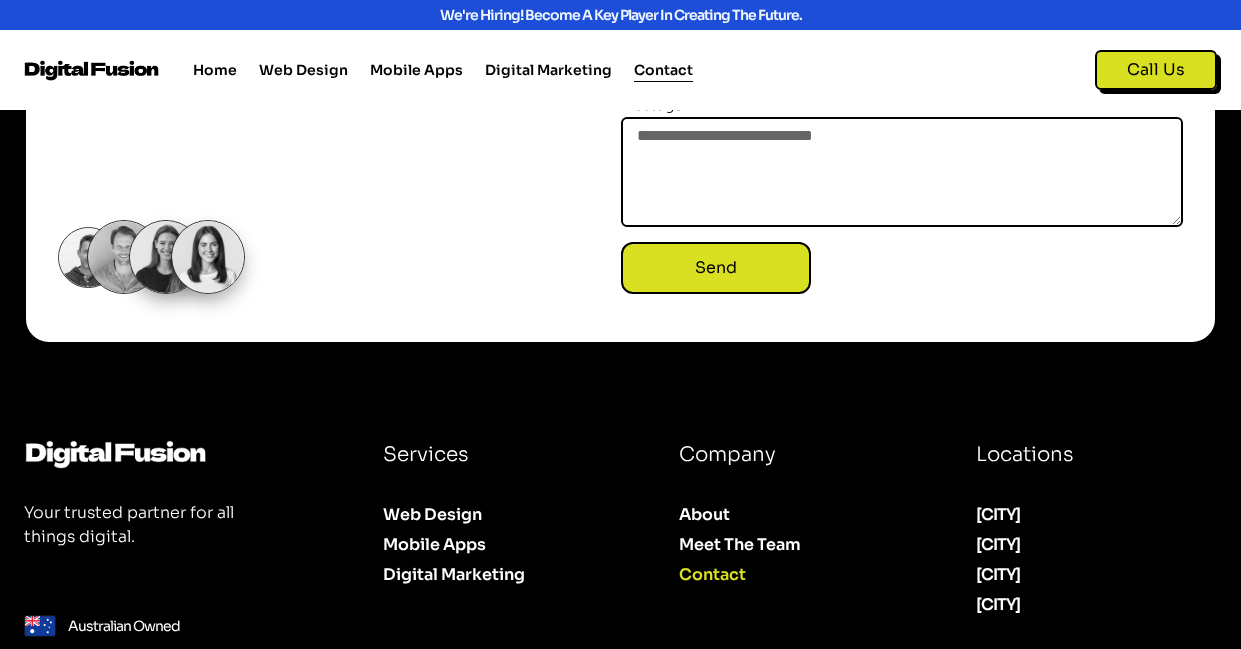 scroll, scrollTop: 1096, scrollLeft: 0, axis: vertical 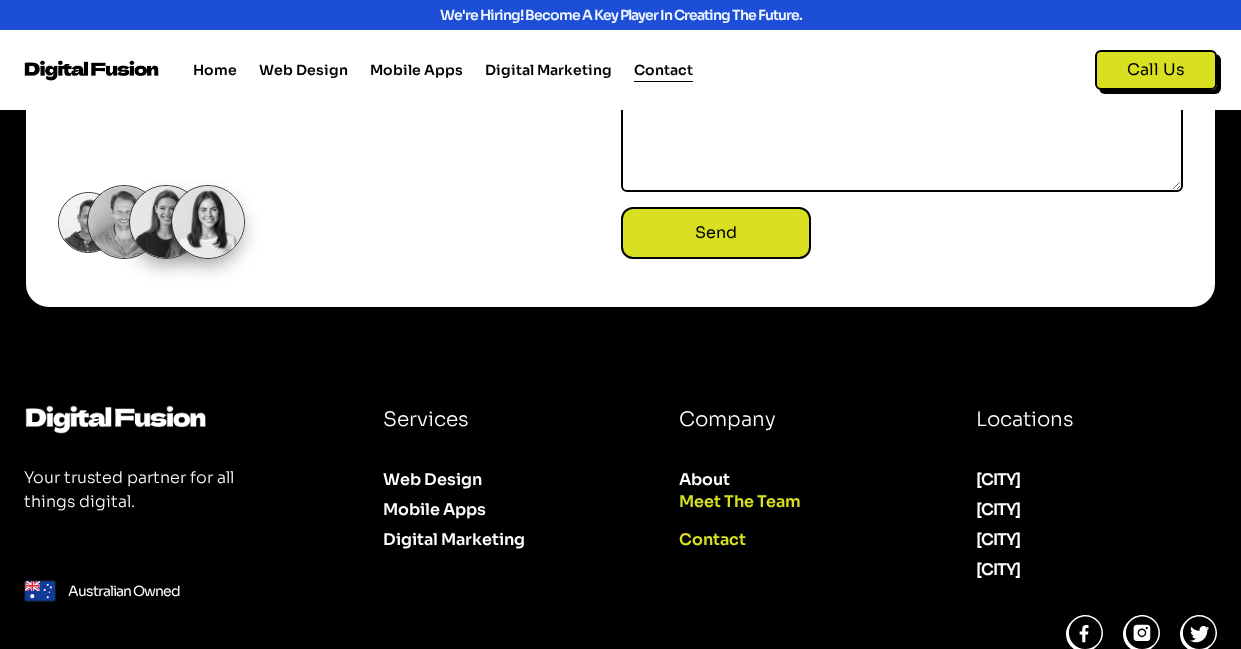 click on "Meet The Team" 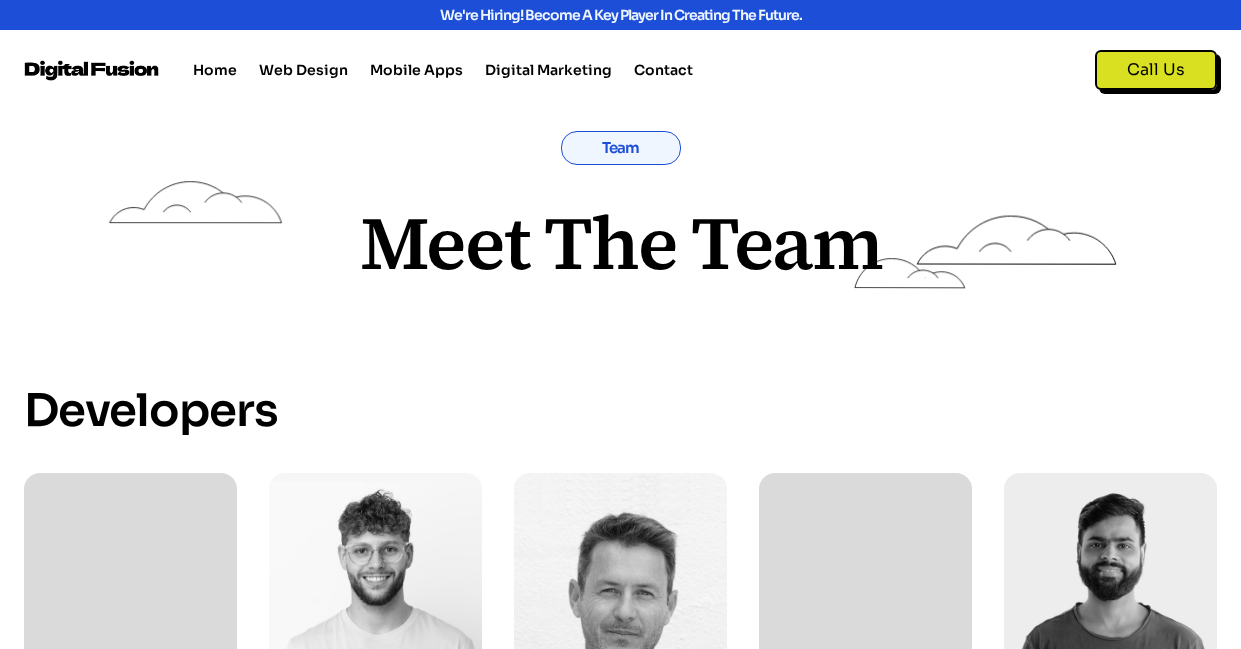 scroll, scrollTop: 0, scrollLeft: 0, axis: both 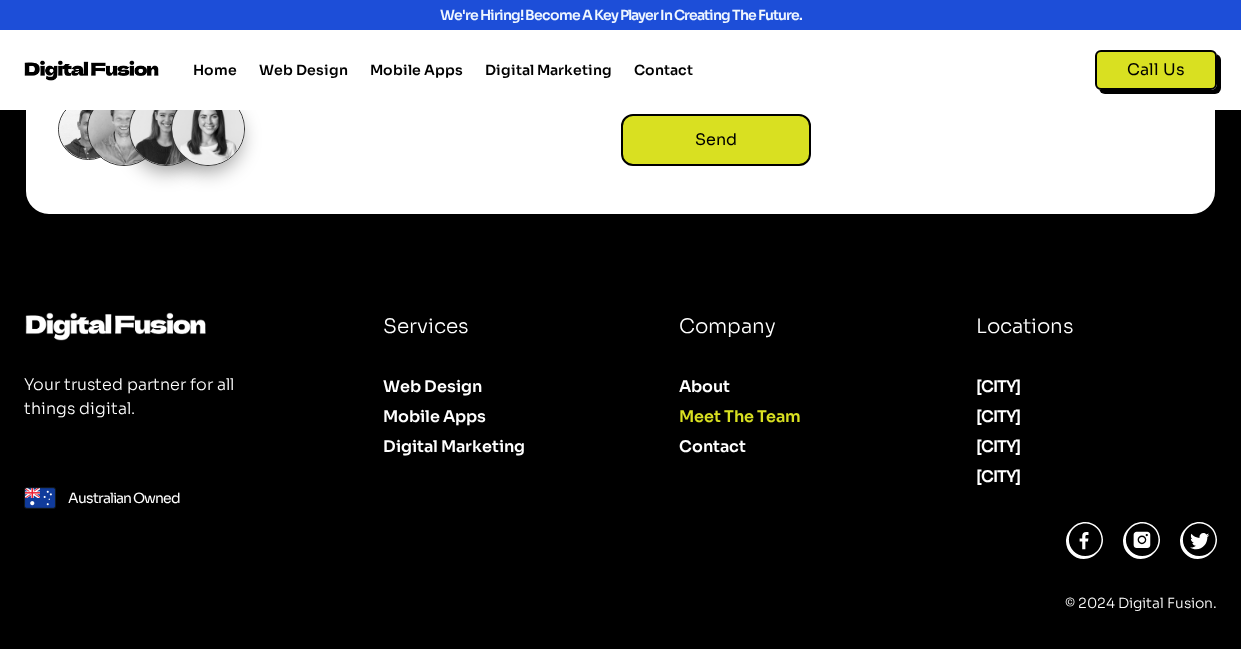 click on "Company
About
Meet The Team
Contact
About
Meet The Team
Contact" at bounding box center (811, 464) 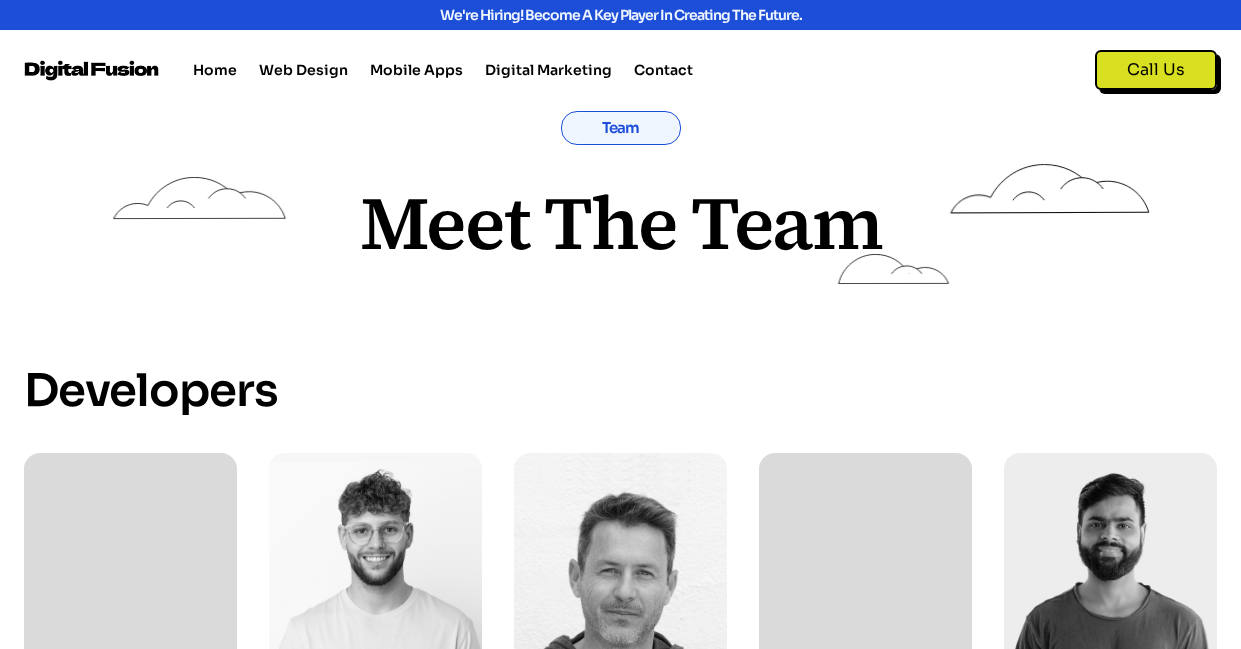 scroll, scrollTop: 0, scrollLeft: 0, axis: both 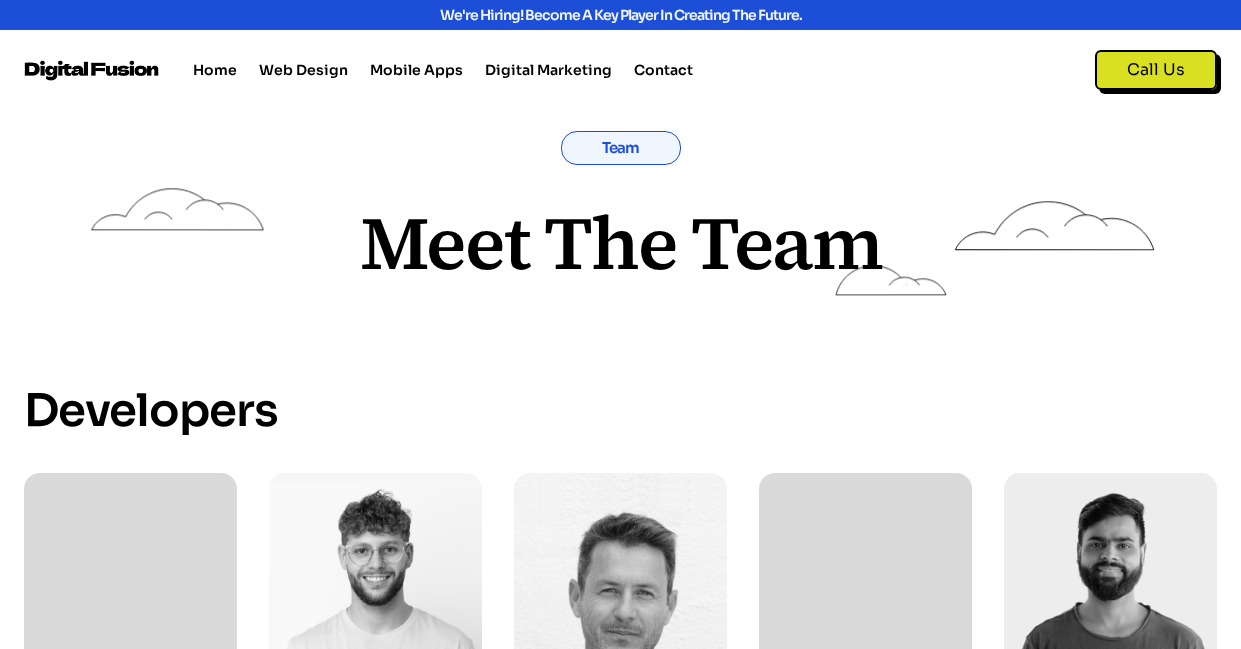click on "Team
Meet The Team" at bounding box center (620, 224) 